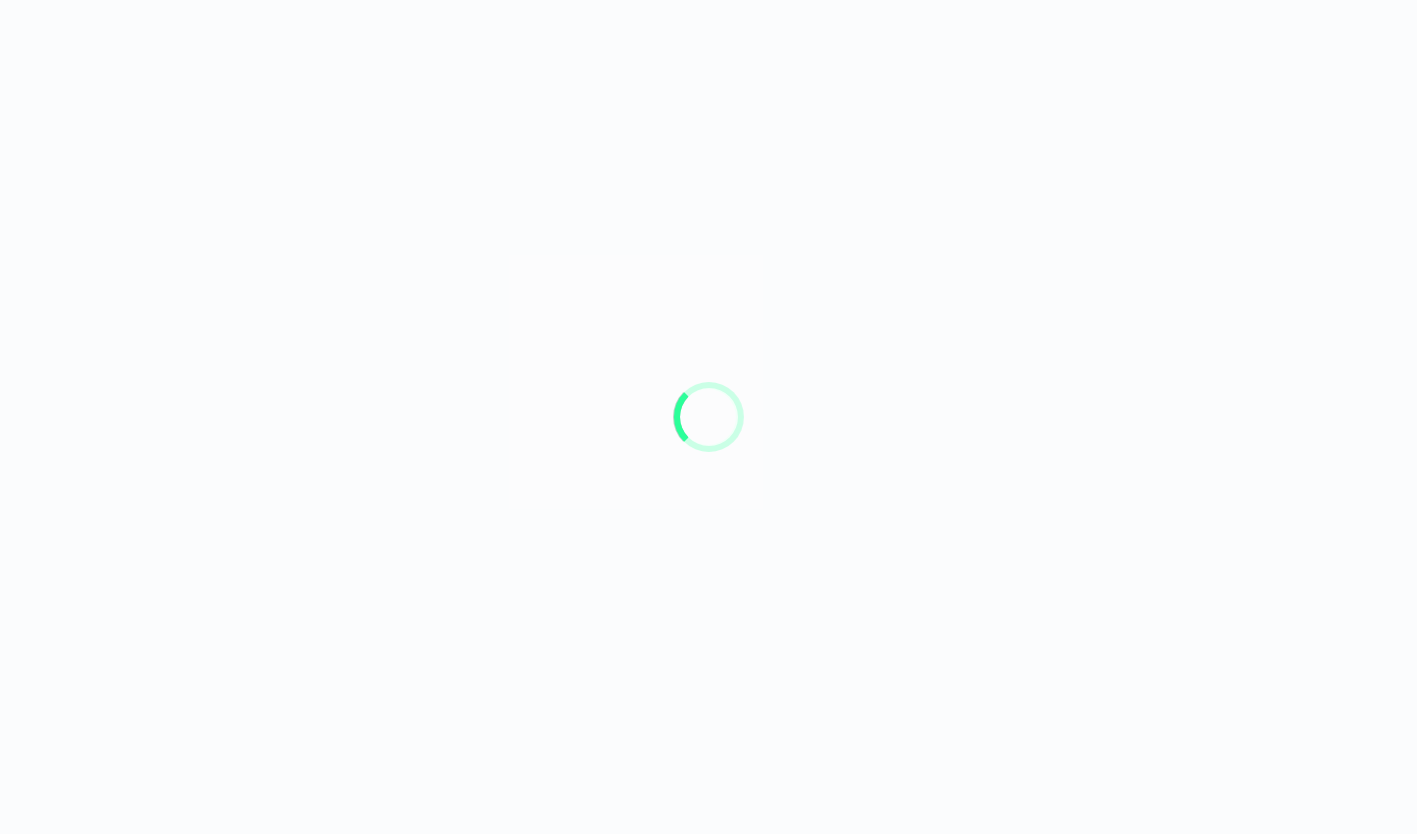 scroll, scrollTop: 0, scrollLeft: 0, axis: both 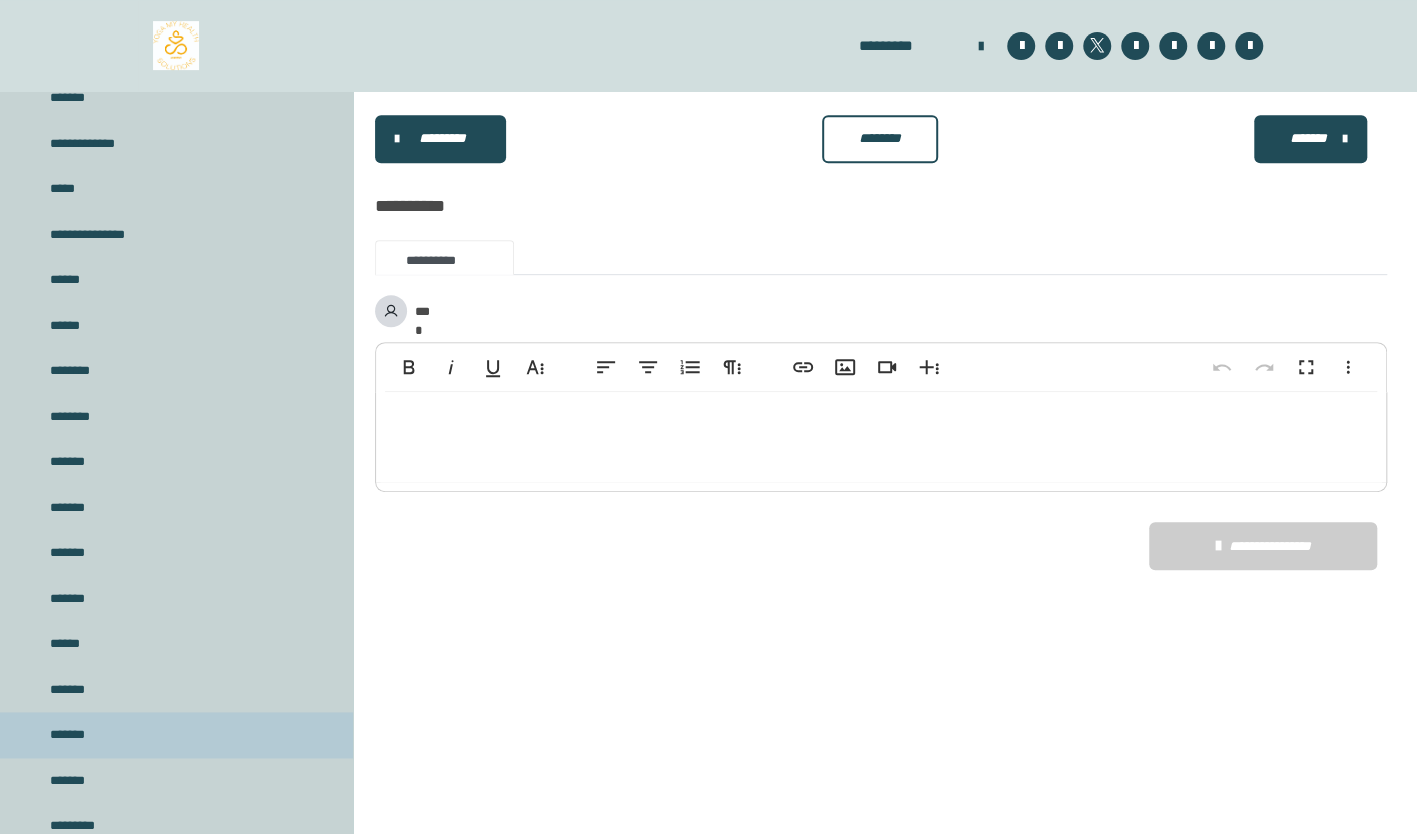 click on "*******" at bounding box center (70, 735) 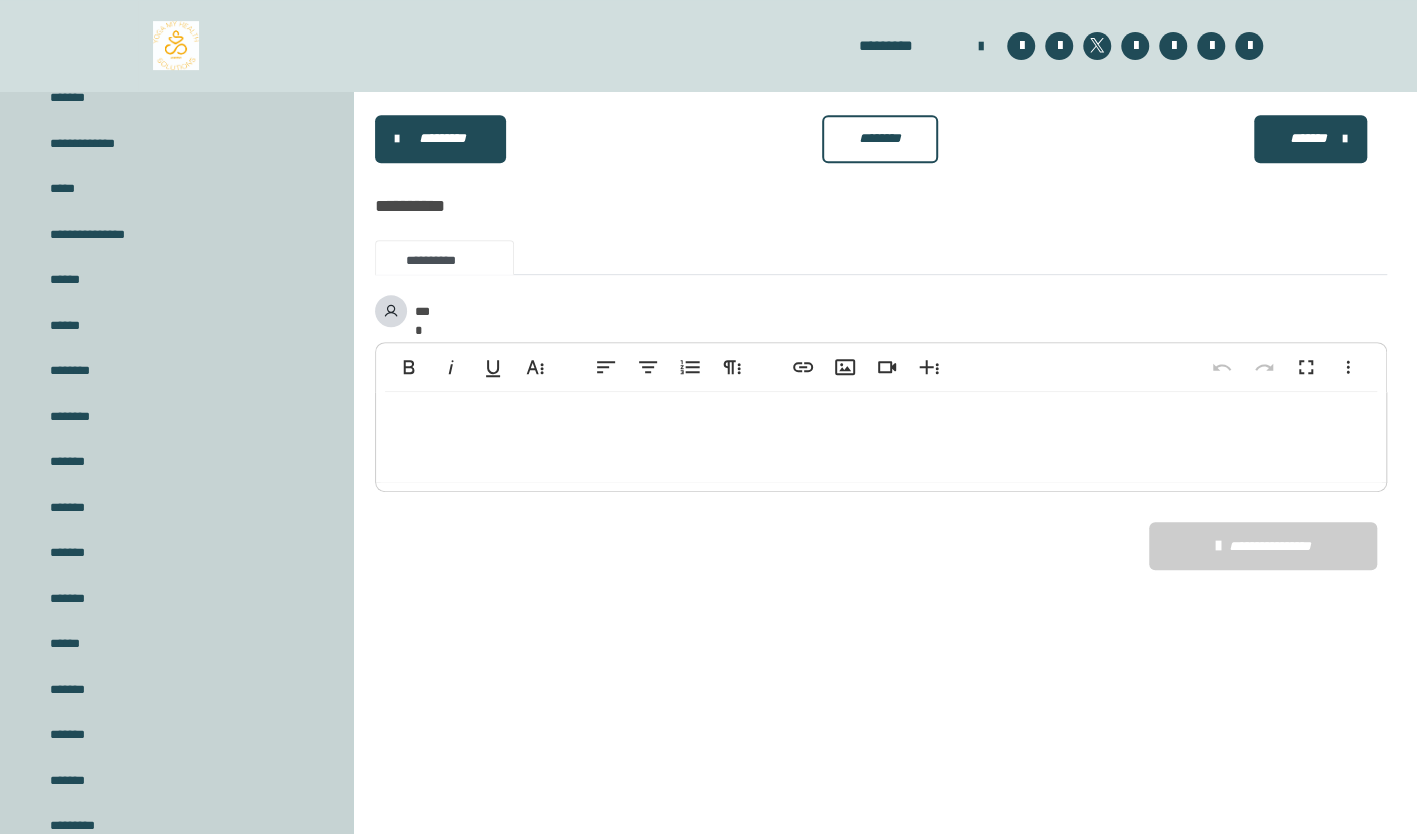 drag, startPoint x: 83, startPoint y: 718, endPoint x: 122, endPoint y: 1, distance: 718.0599 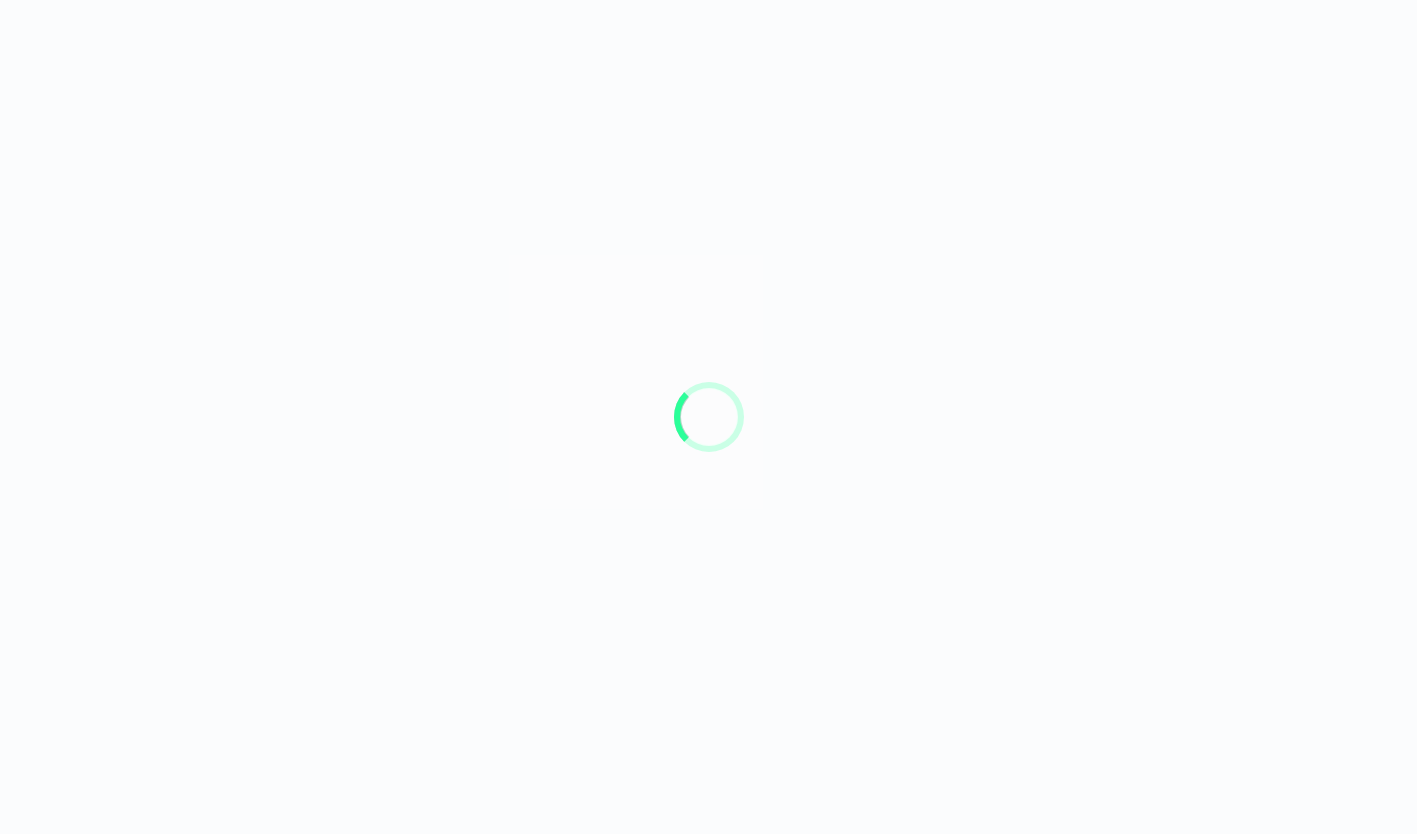 scroll, scrollTop: 0, scrollLeft: 0, axis: both 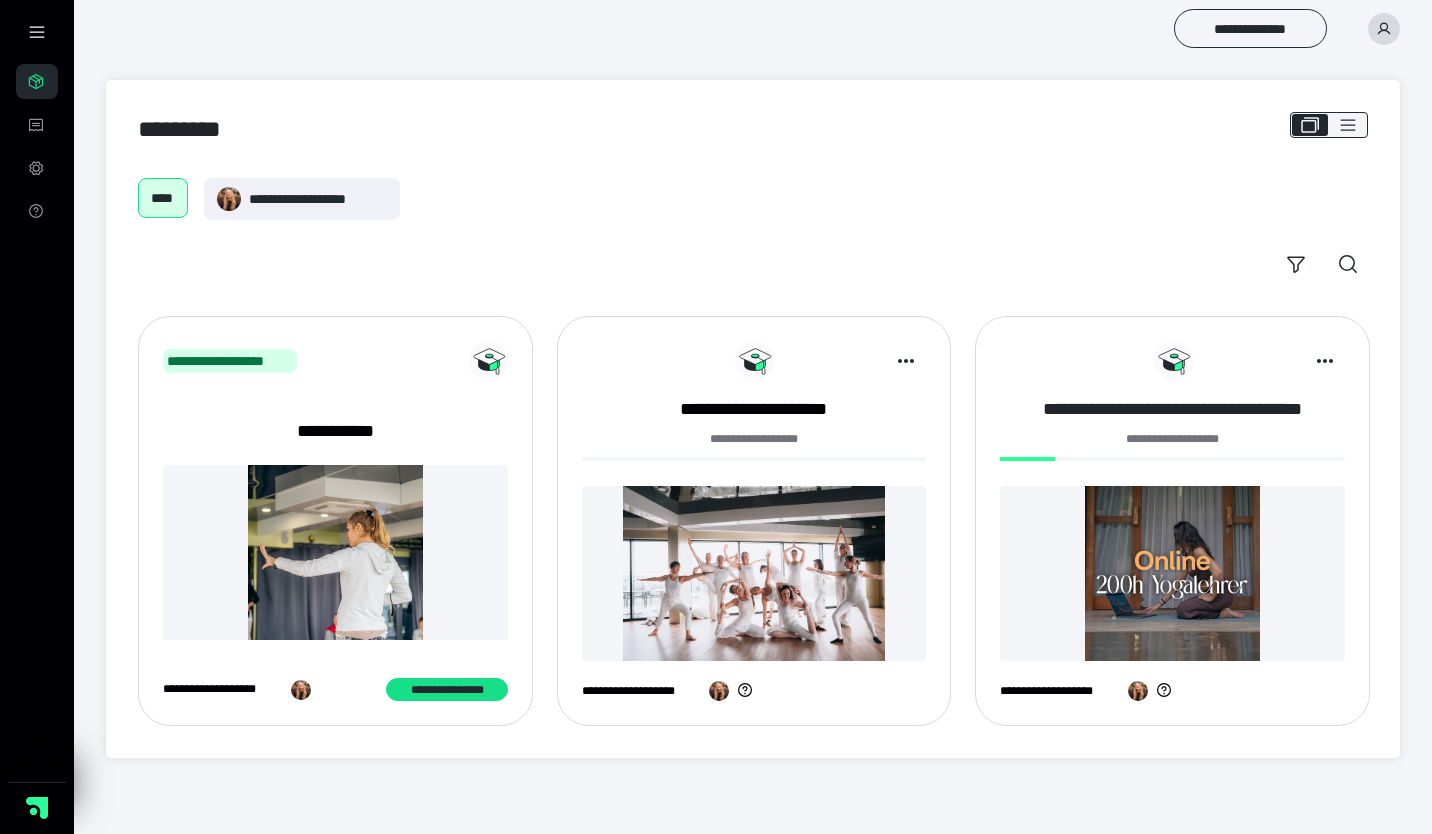 click on "**********" at bounding box center [1172, 409] 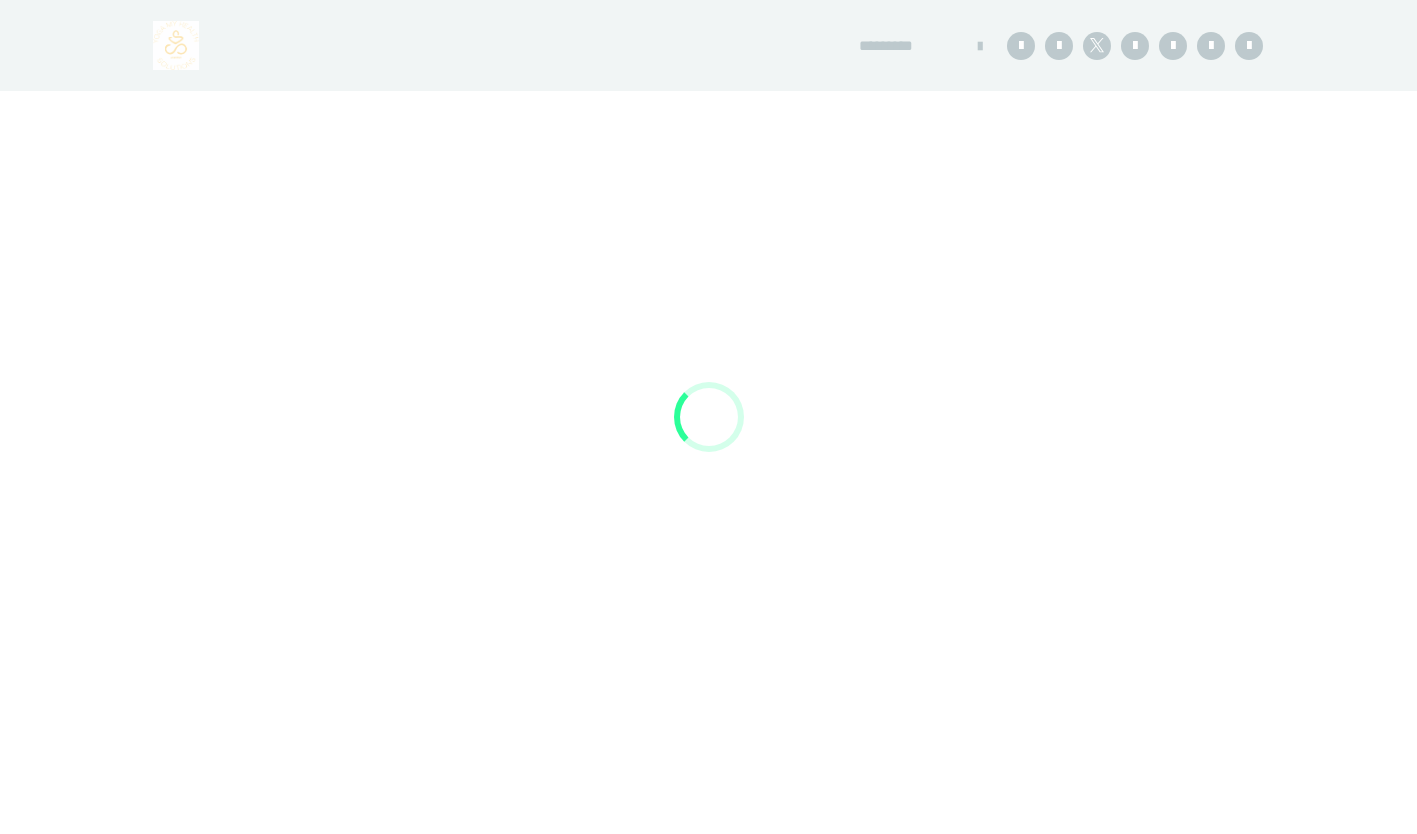 scroll, scrollTop: 0, scrollLeft: 0, axis: both 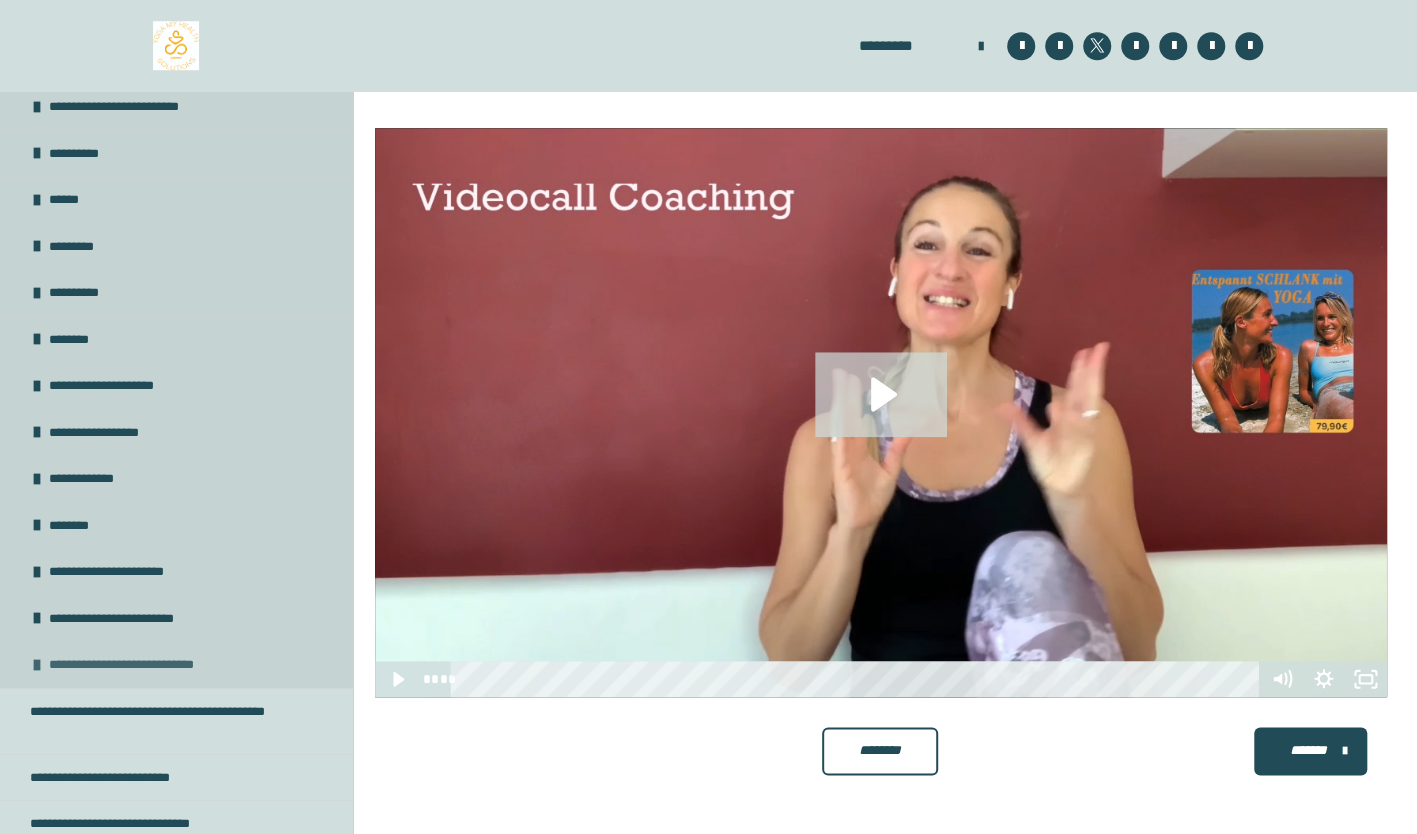 click at bounding box center [37, 665] 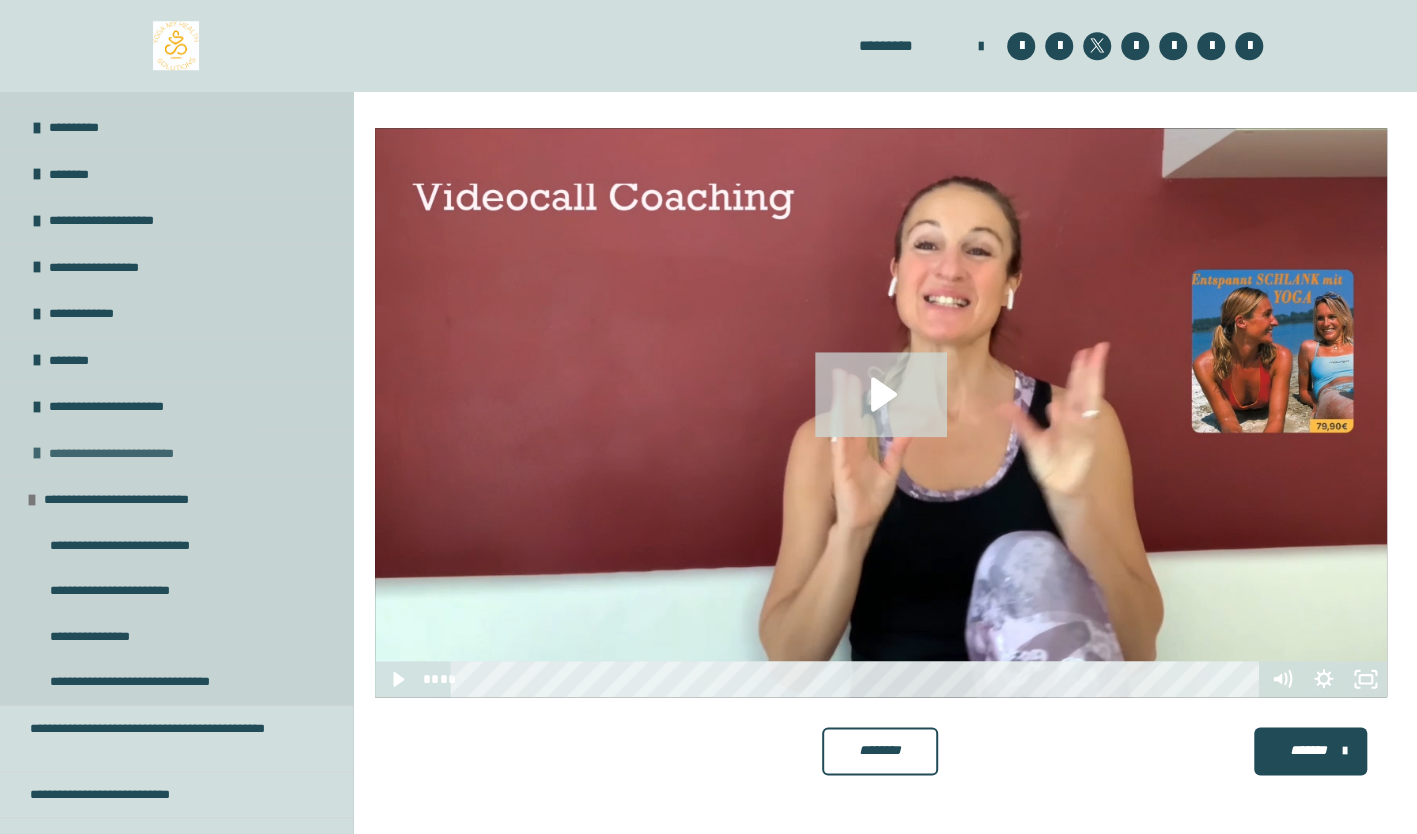 scroll, scrollTop: 501, scrollLeft: 0, axis: vertical 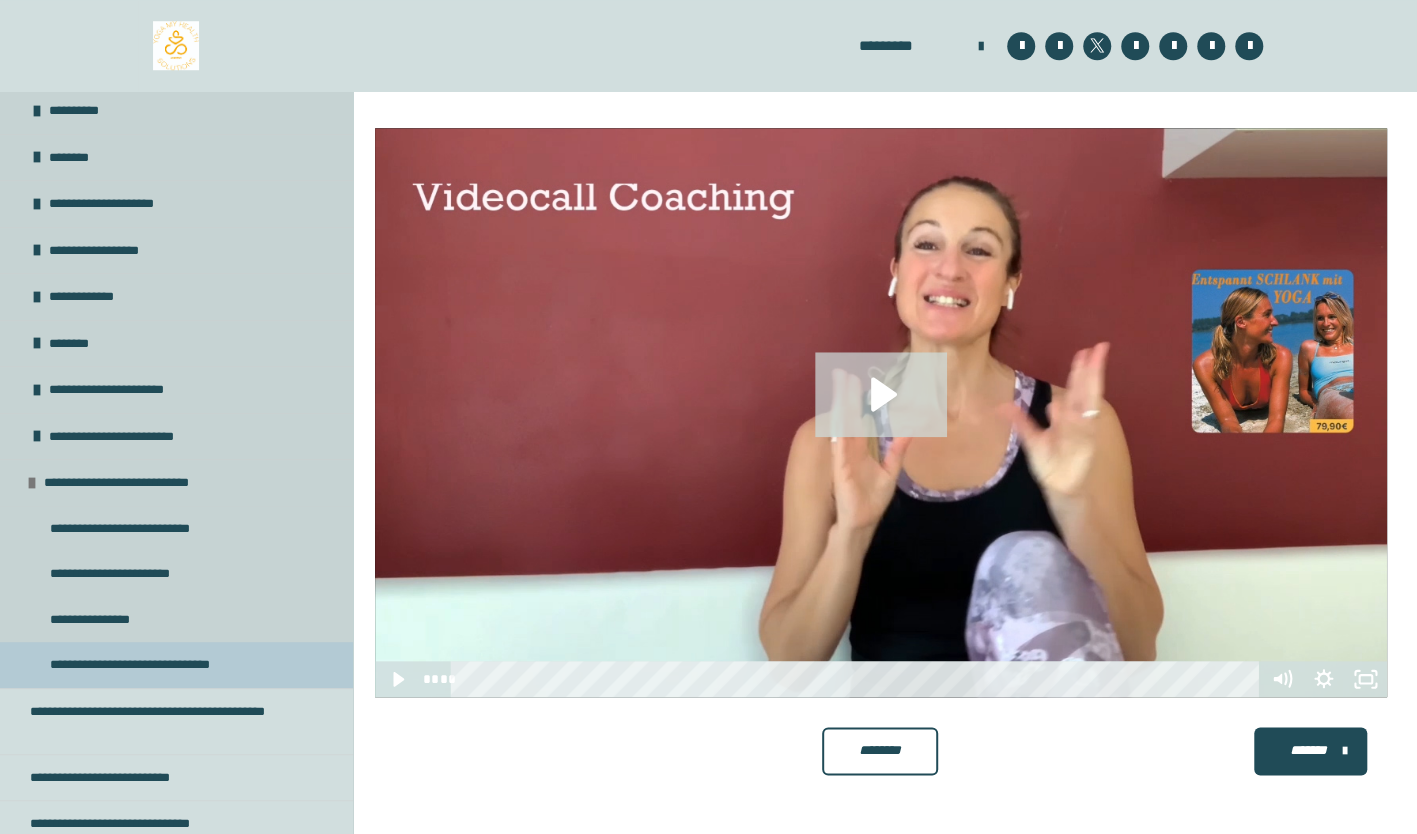 click on "**********" at bounding box center [163, 665] 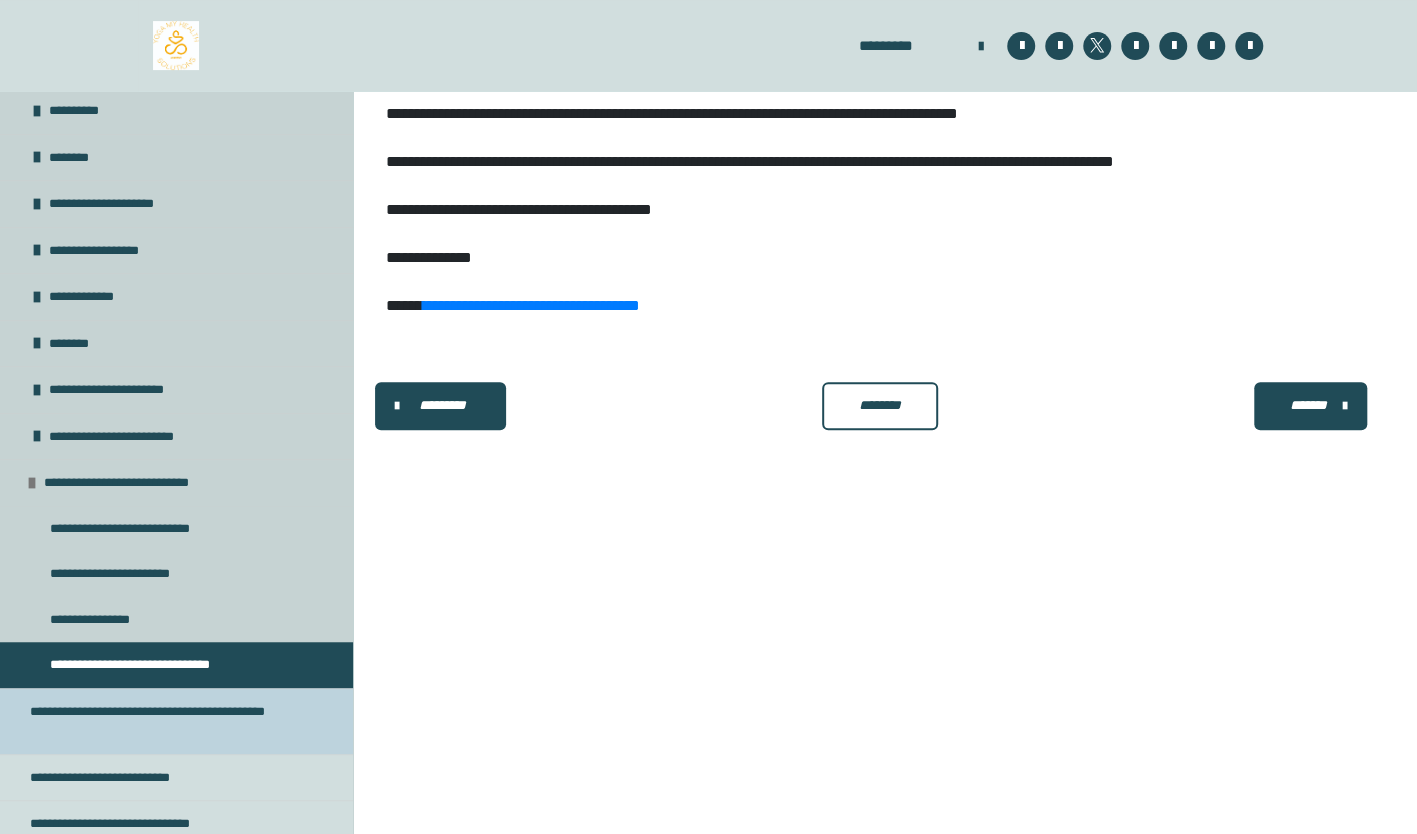 click on "**********" at bounding box center [161, 721] 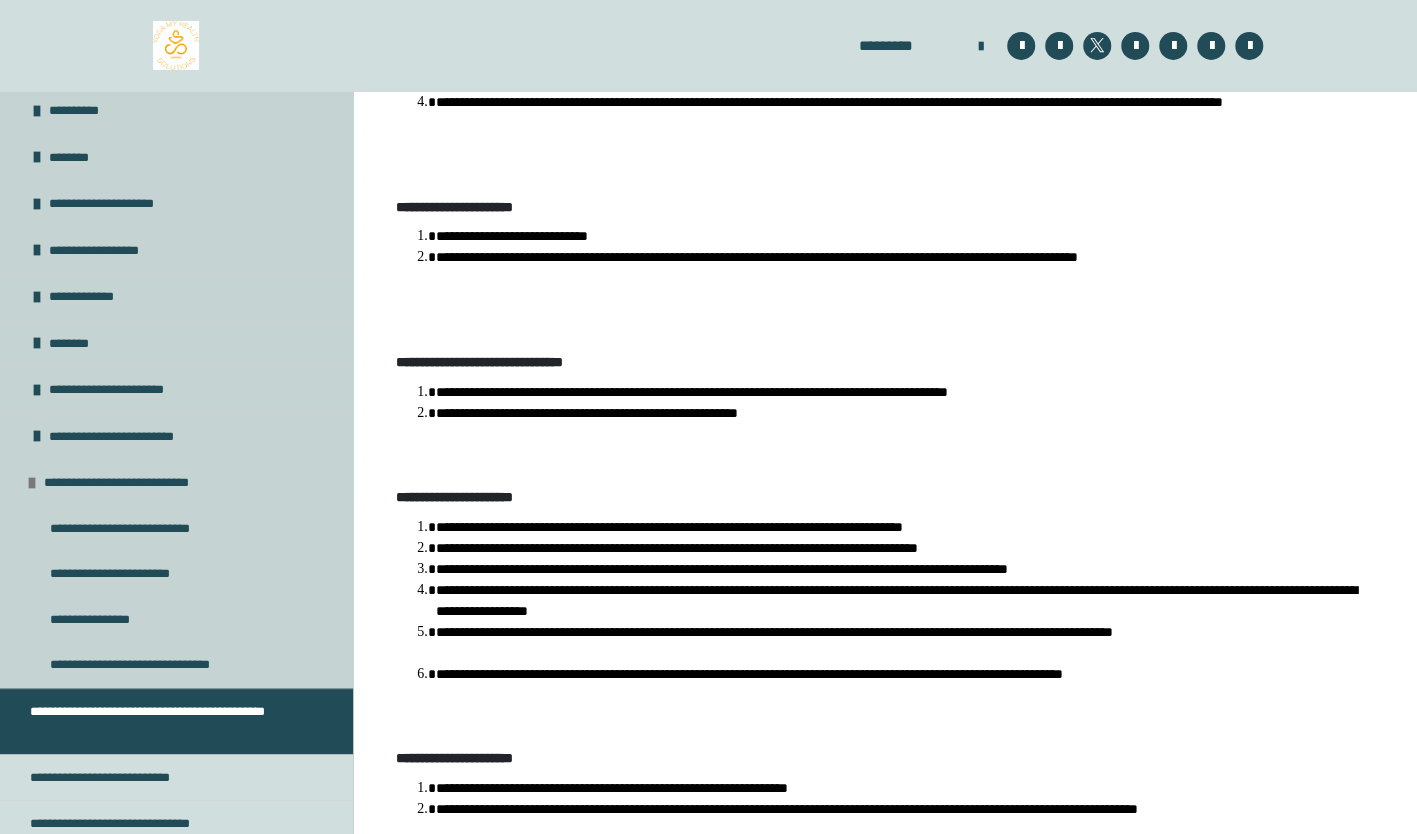 scroll, scrollTop: 3902, scrollLeft: 0, axis: vertical 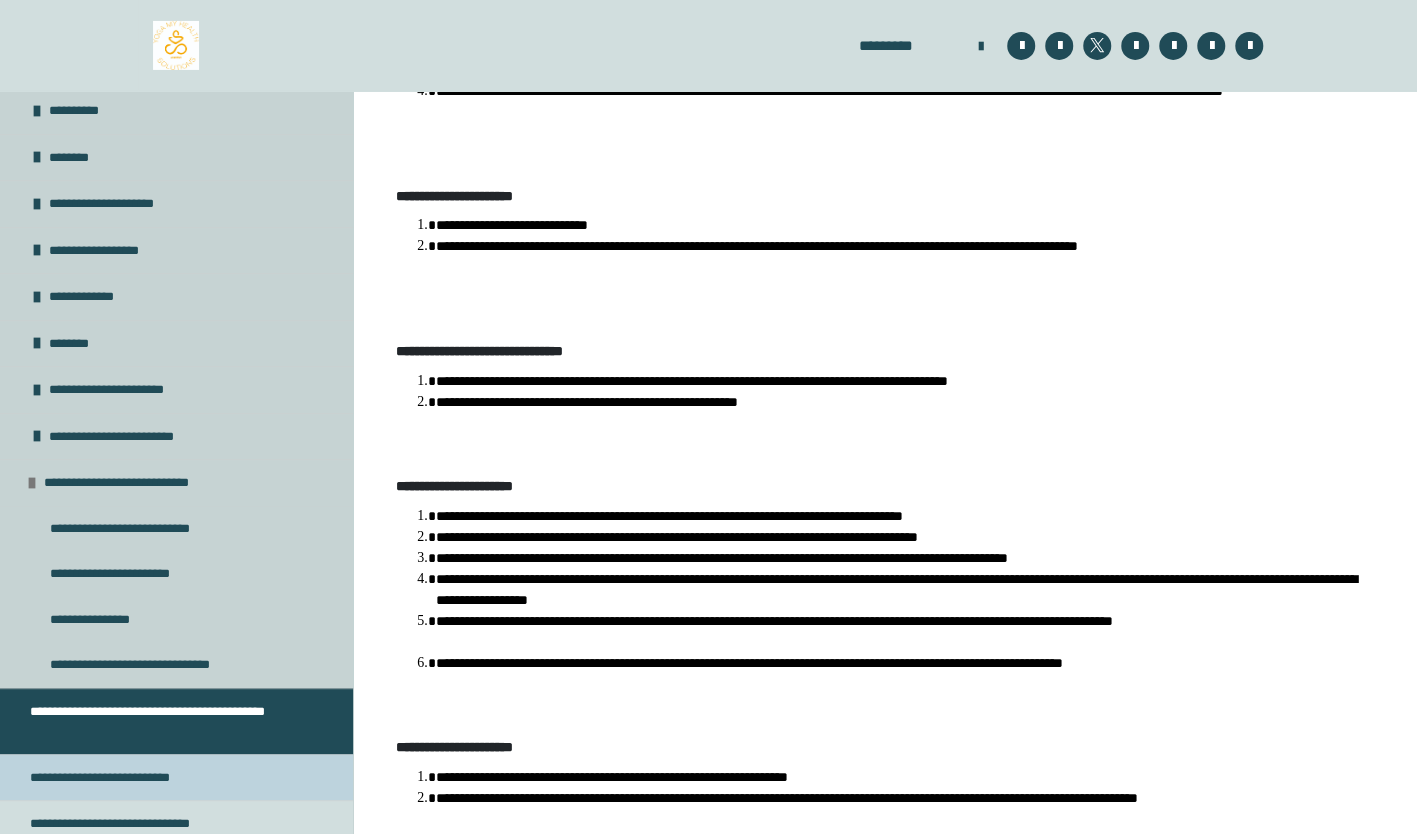 click on "**********" at bounding box center (123, 778) 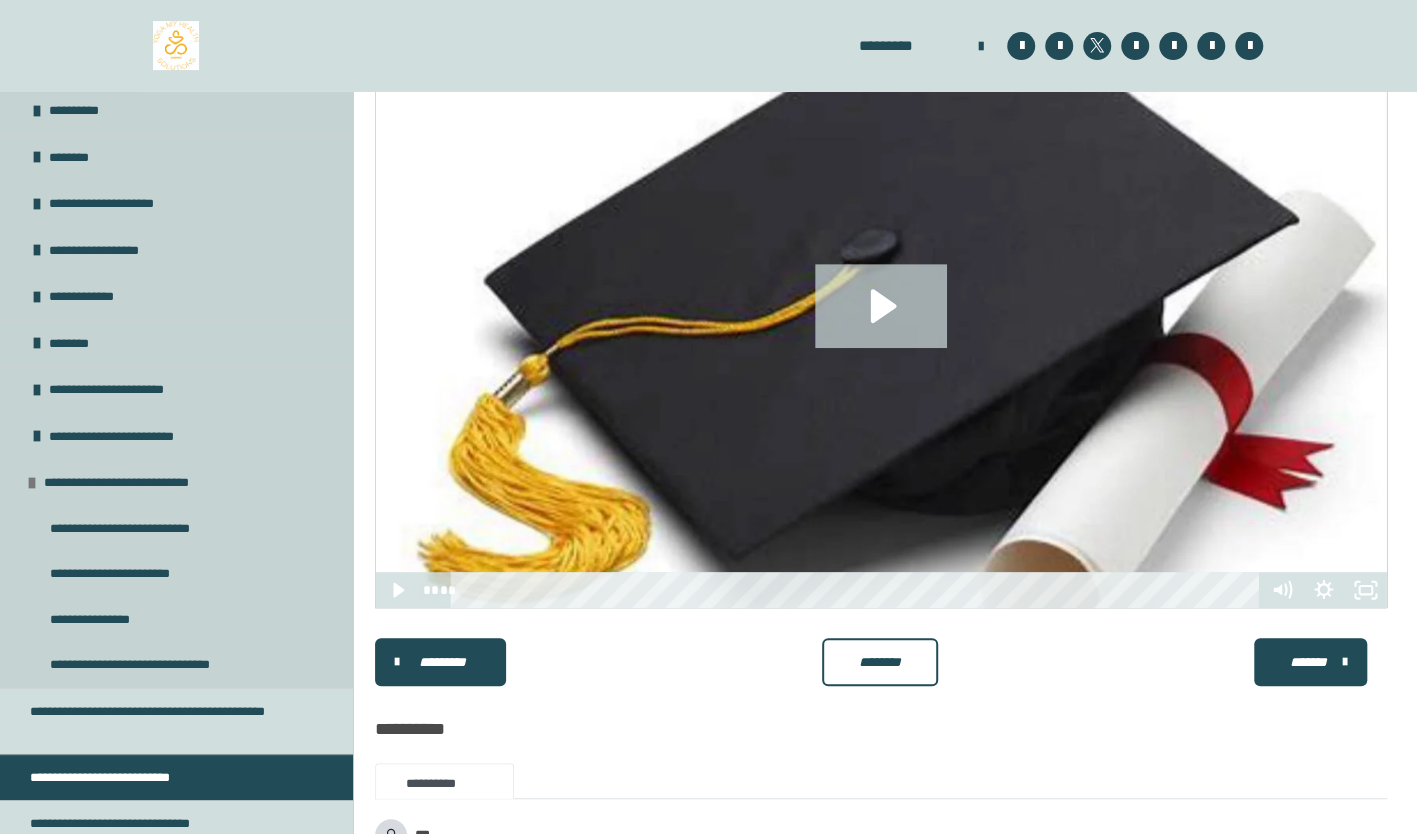 scroll, scrollTop: 698, scrollLeft: 0, axis: vertical 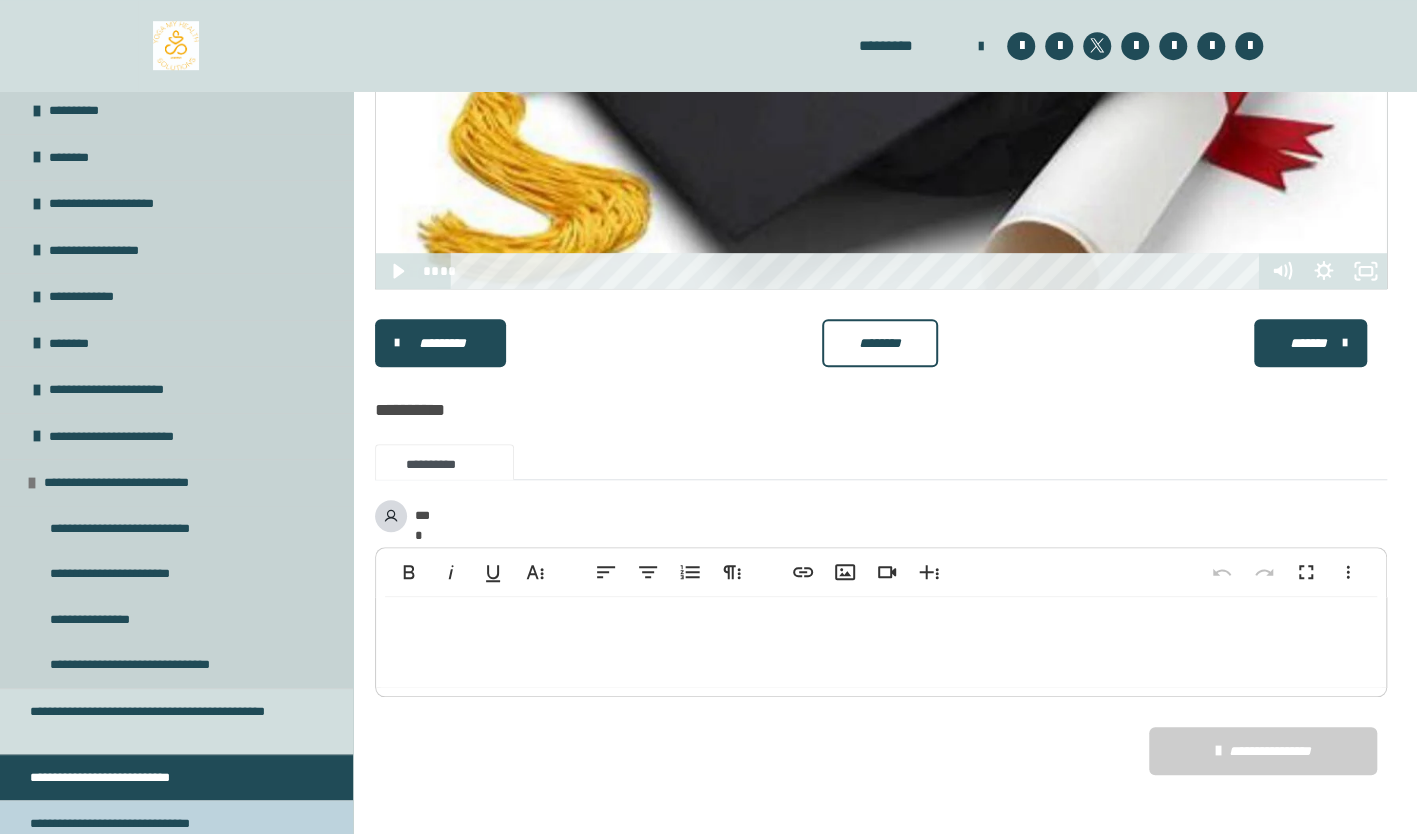 click on "**********" at bounding box center (143, 824) 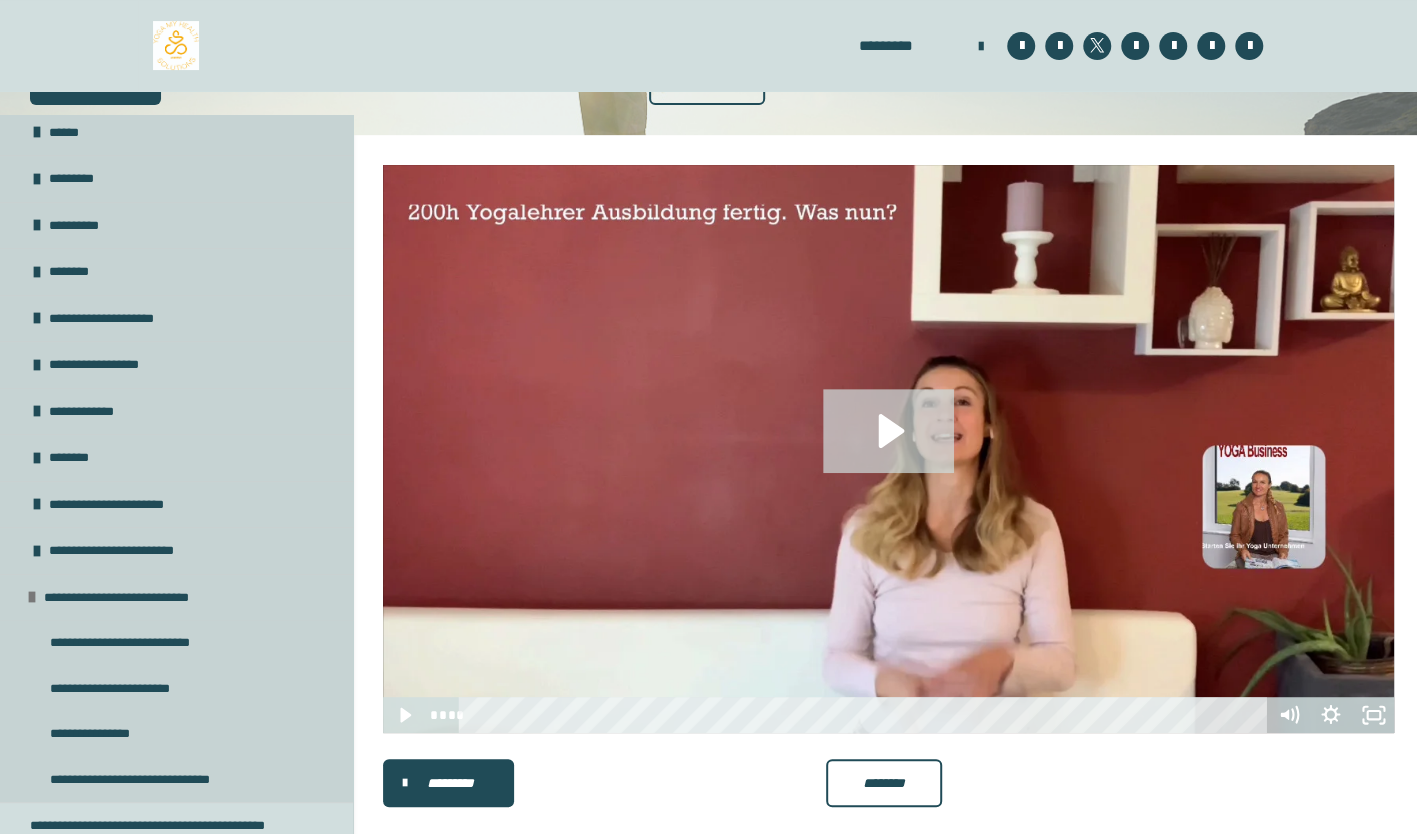 scroll, scrollTop: 0, scrollLeft: 0, axis: both 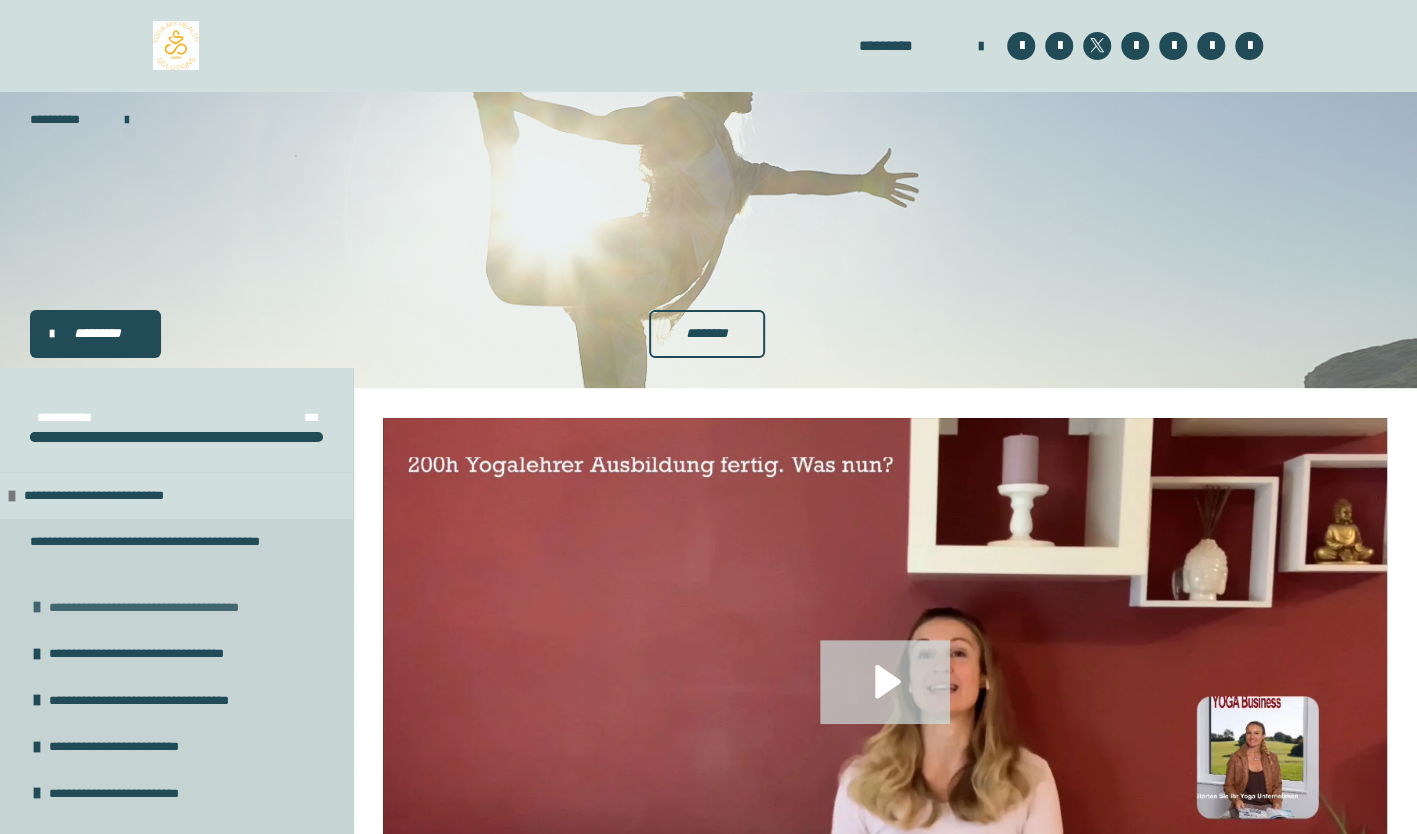 click at bounding box center (37, 607) 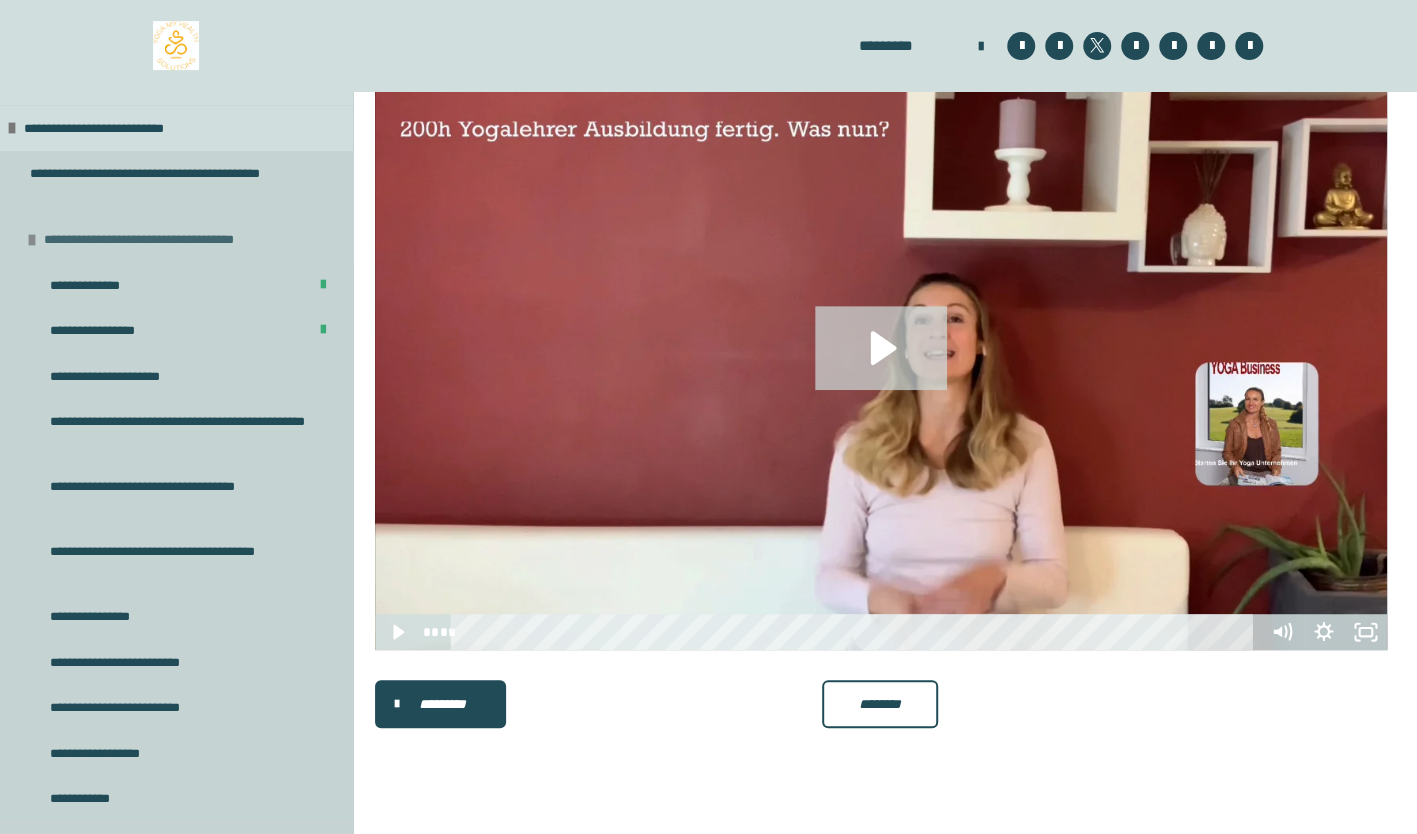 scroll, scrollTop: 448, scrollLeft: 0, axis: vertical 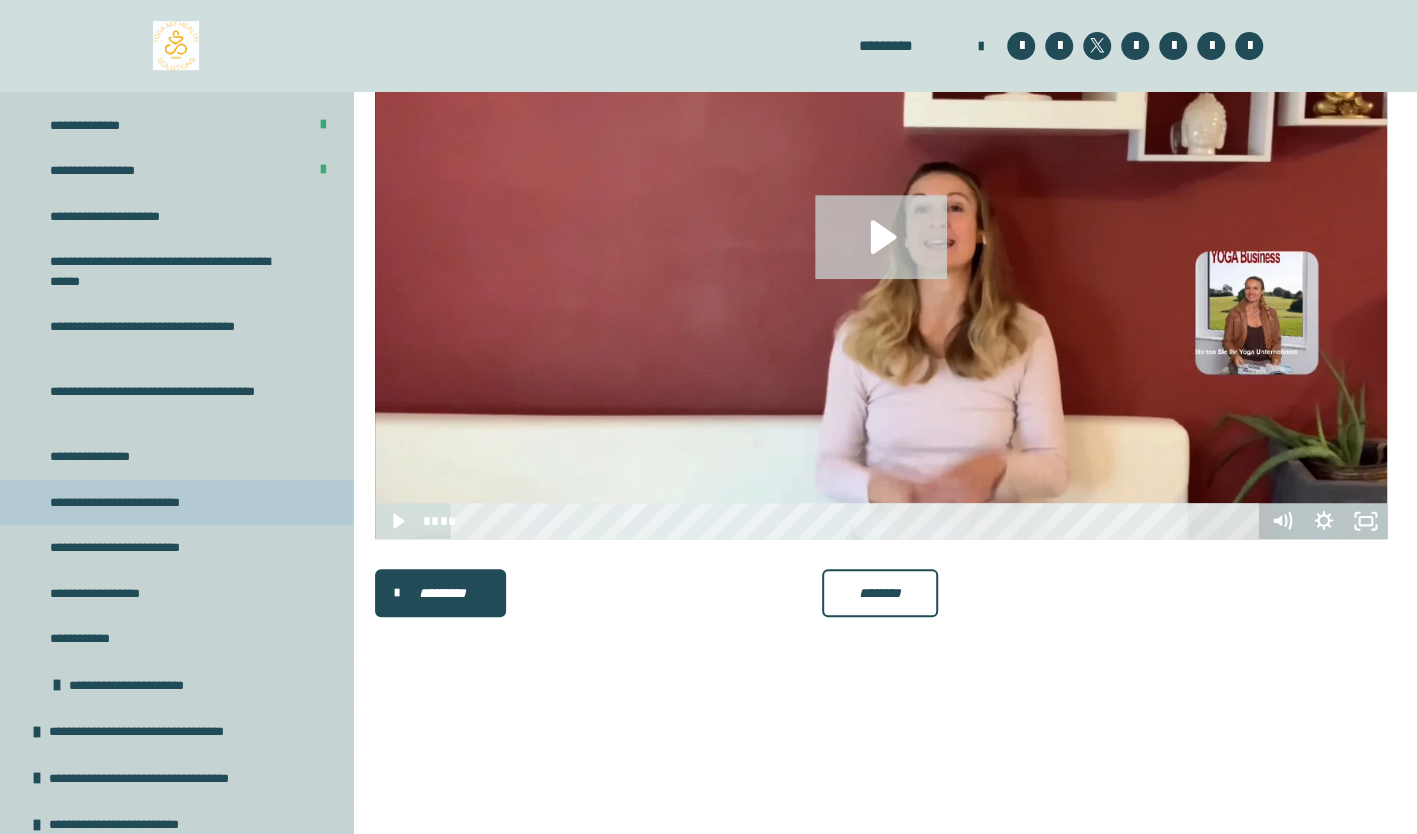 click on "**********" at bounding box center (148, 503) 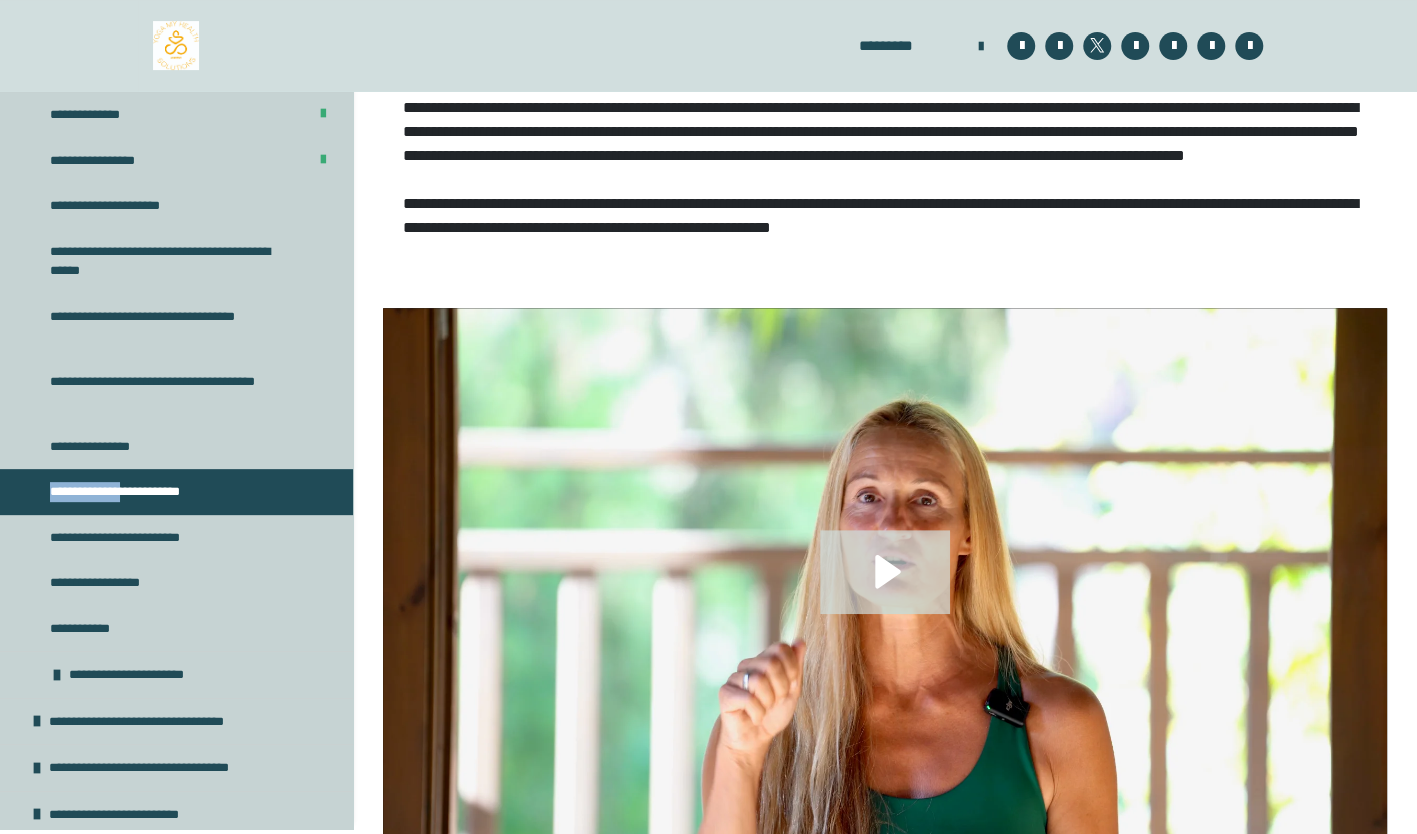 scroll, scrollTop: 0, scrollLeft: 0, axis: both 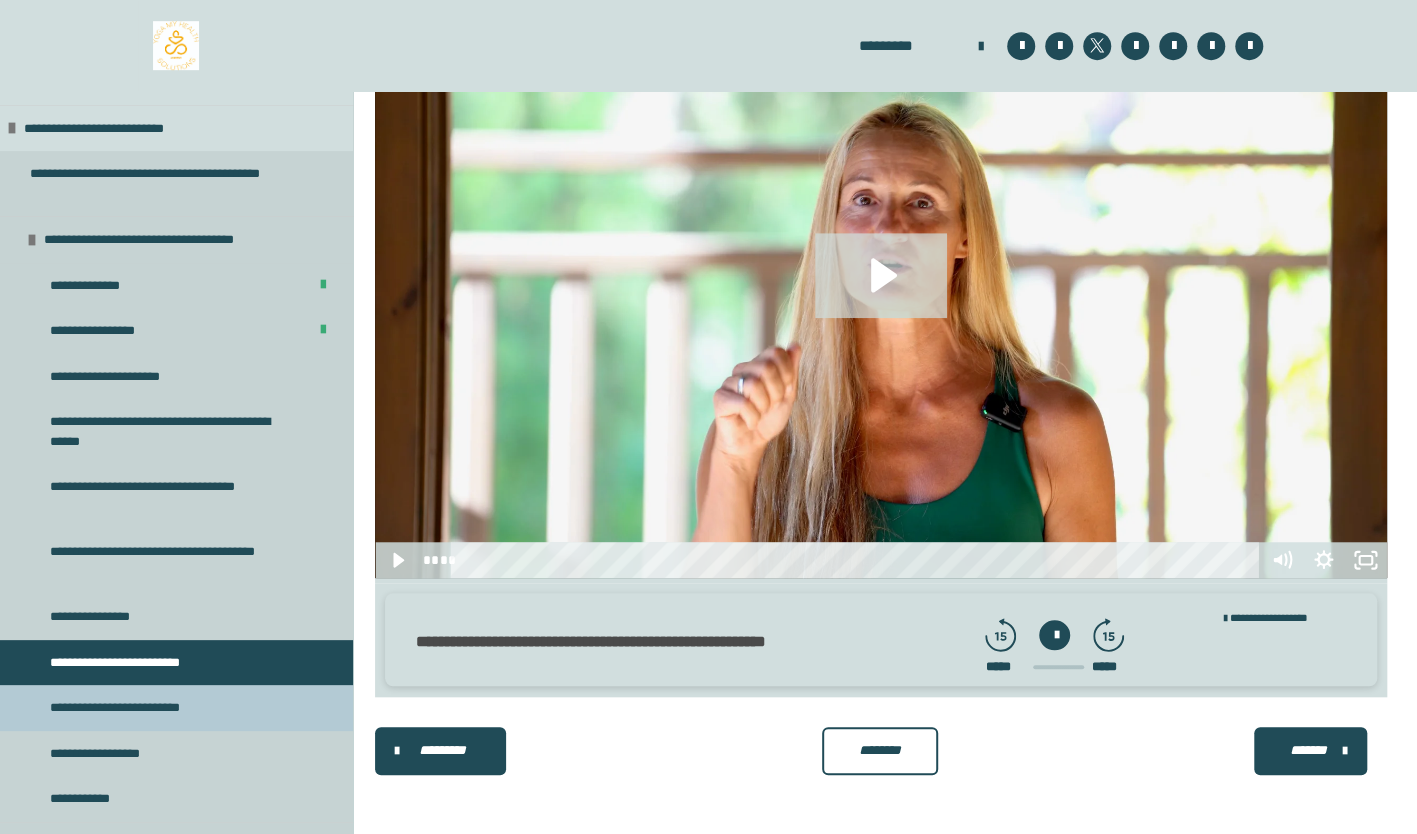 click on "**********" at bounding box center [138, 708] 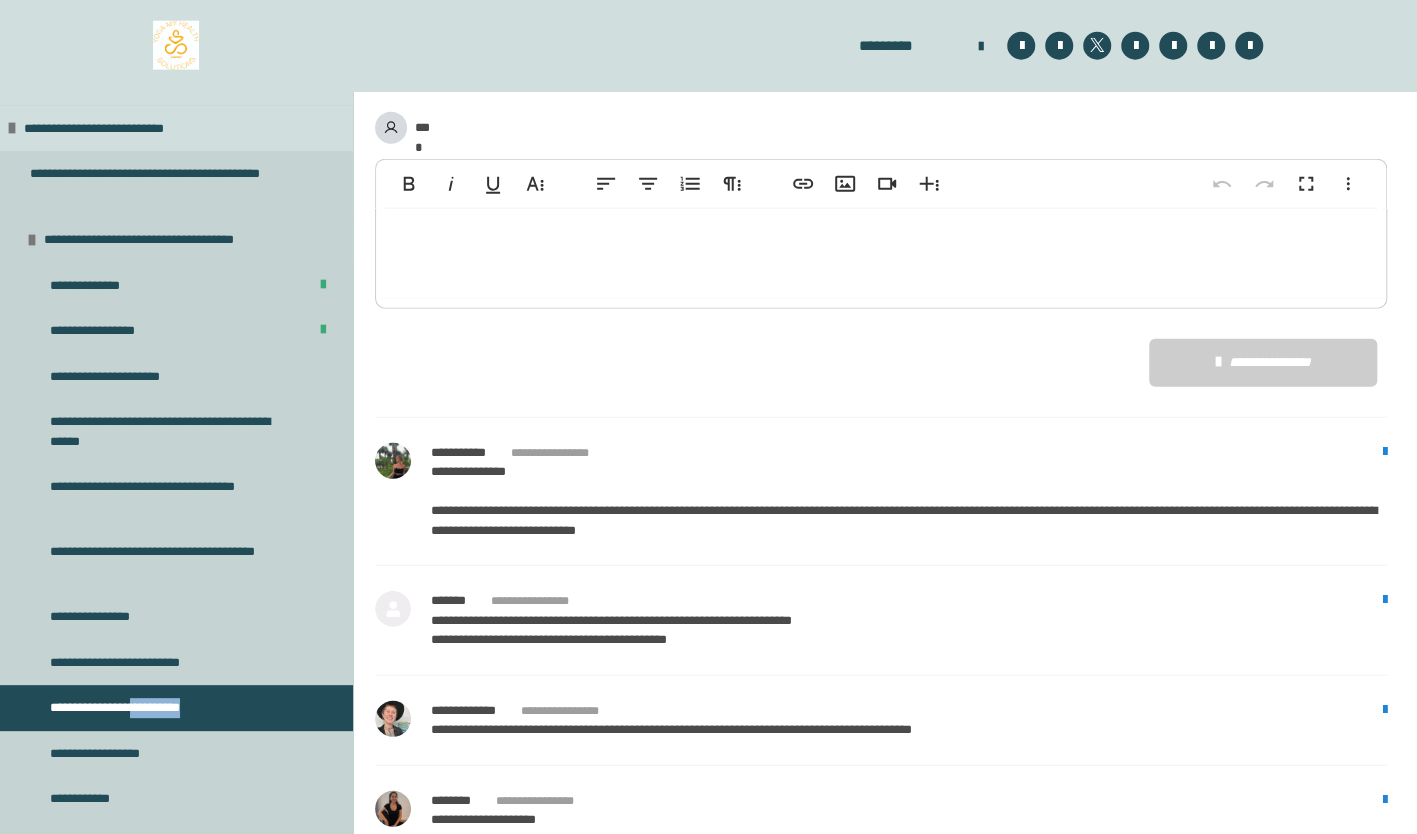 scroll, scrollTop: 2819, scrollLeft: 0, axis: vertical 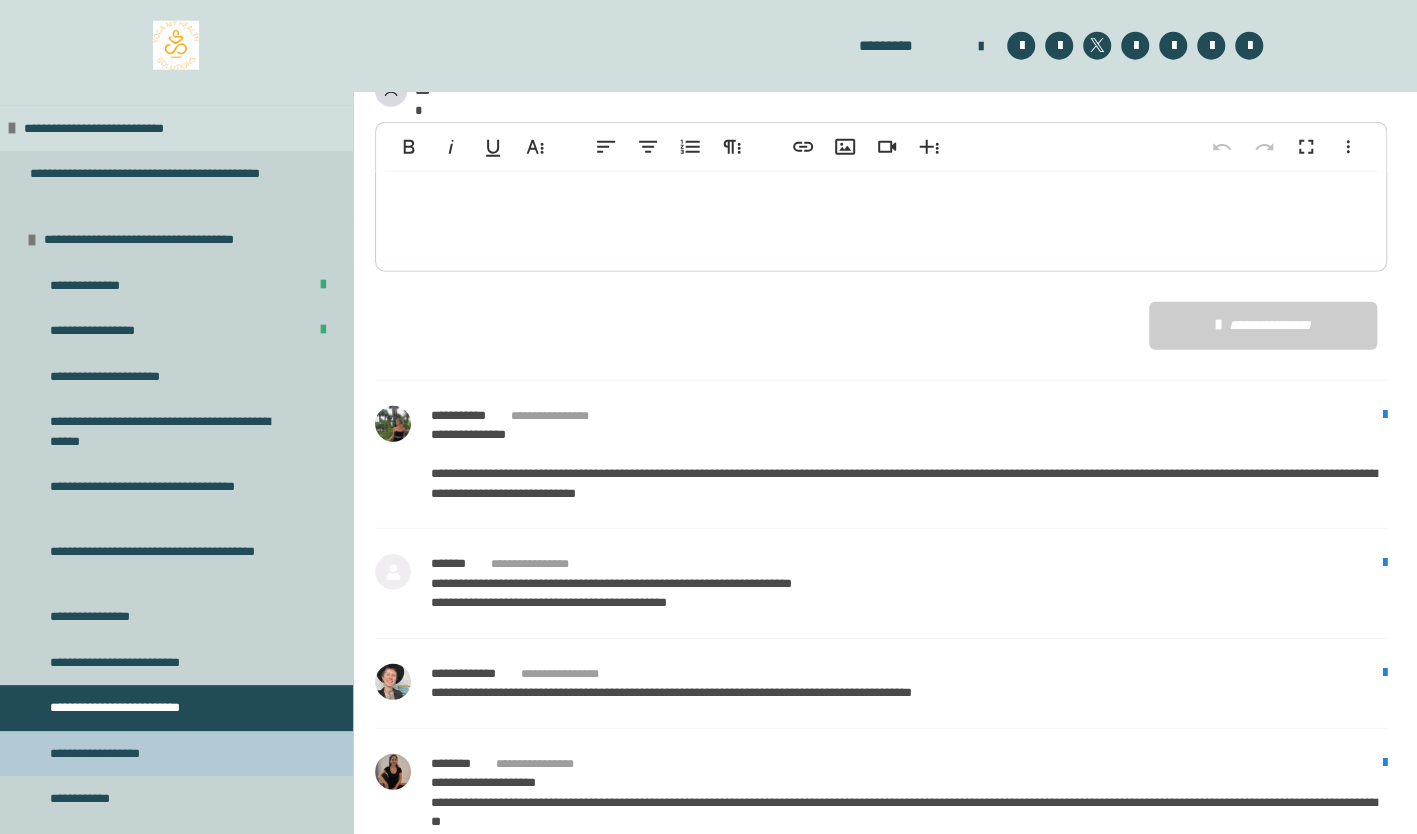click on "**********" at bounding box center [176, 754] 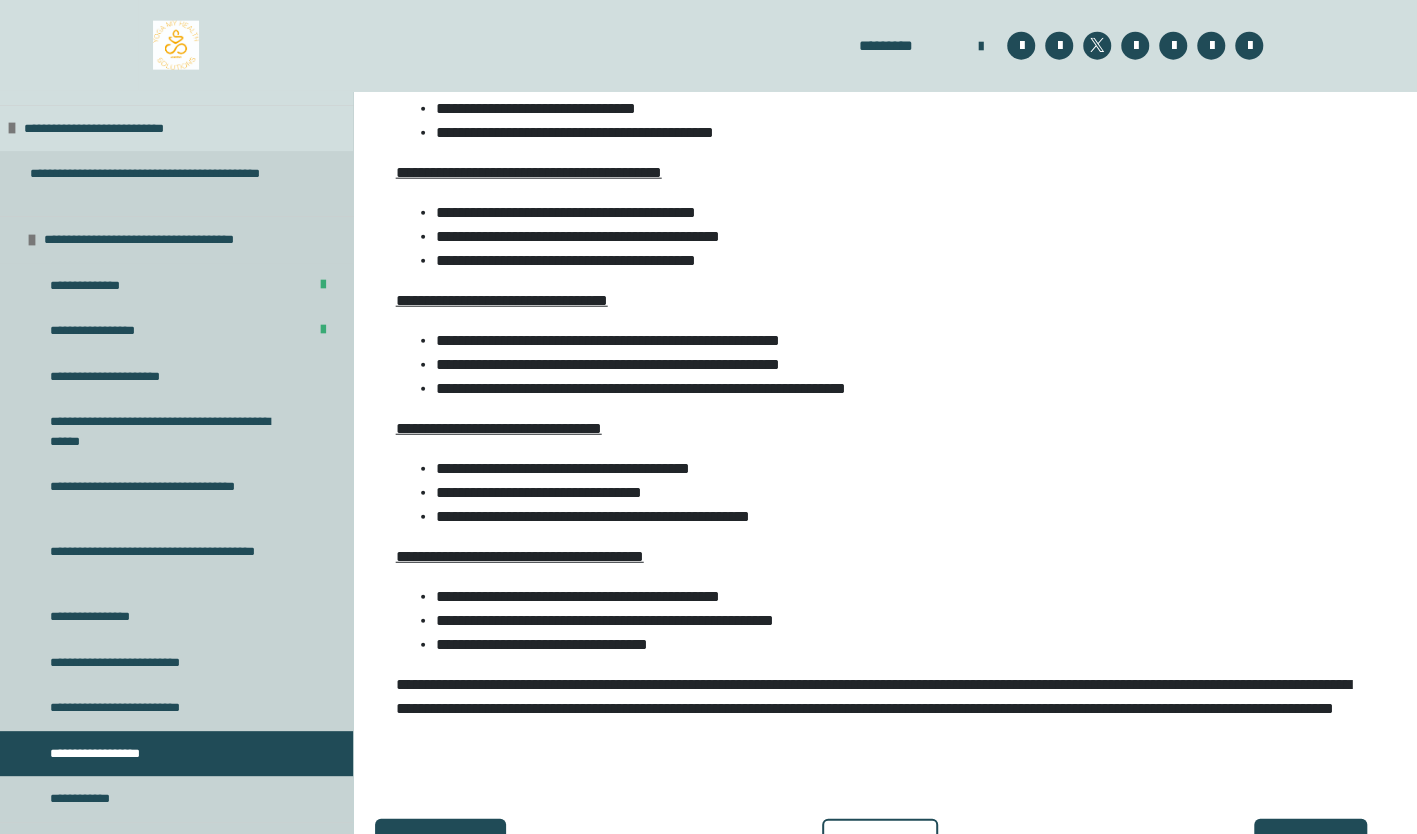 scroll, scrollTop: 2754, scrollLeft: 0, axis: vertical 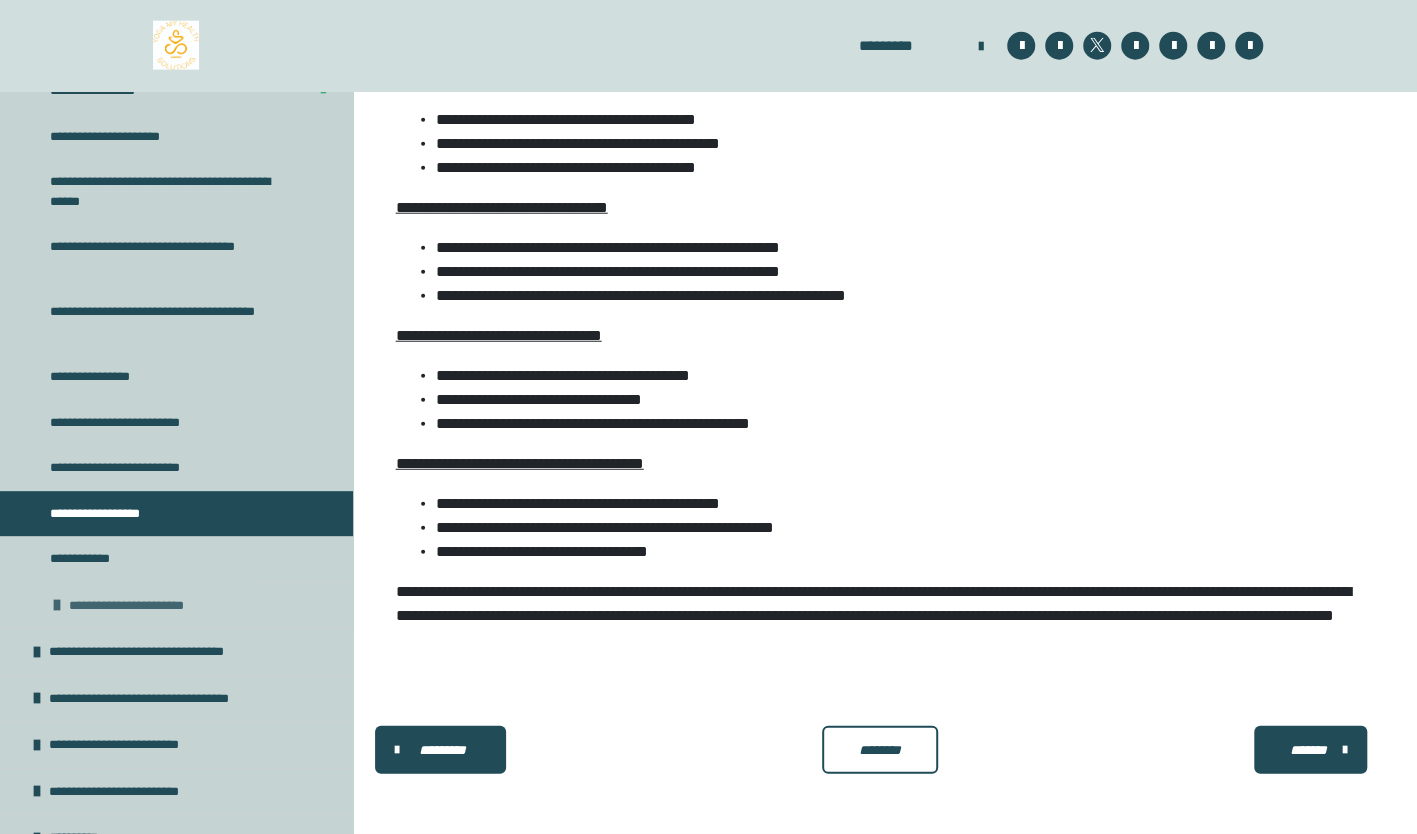 click on "**********" at bounding box center [145, 606] 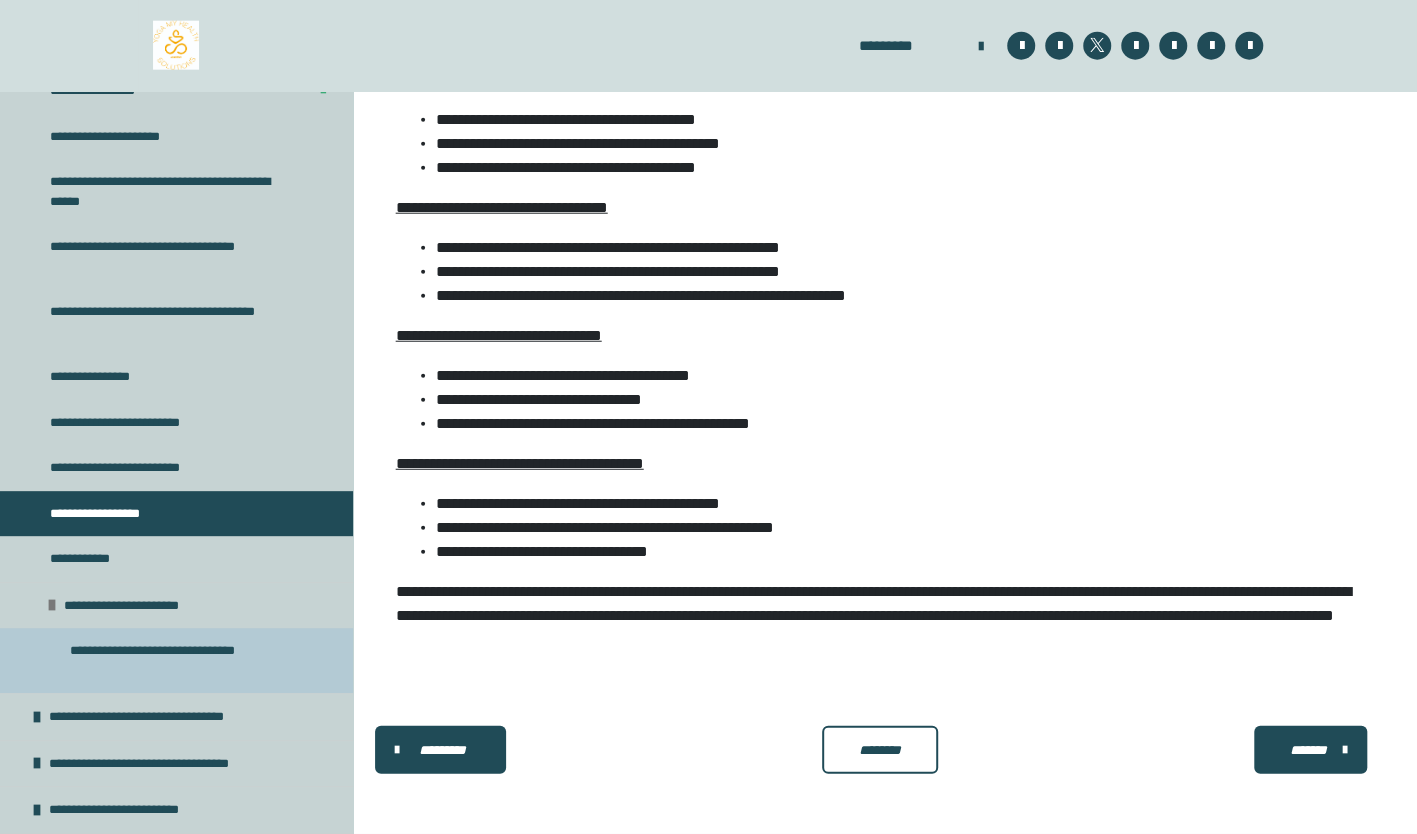 click on "**********" at bounding box center (181, 660) 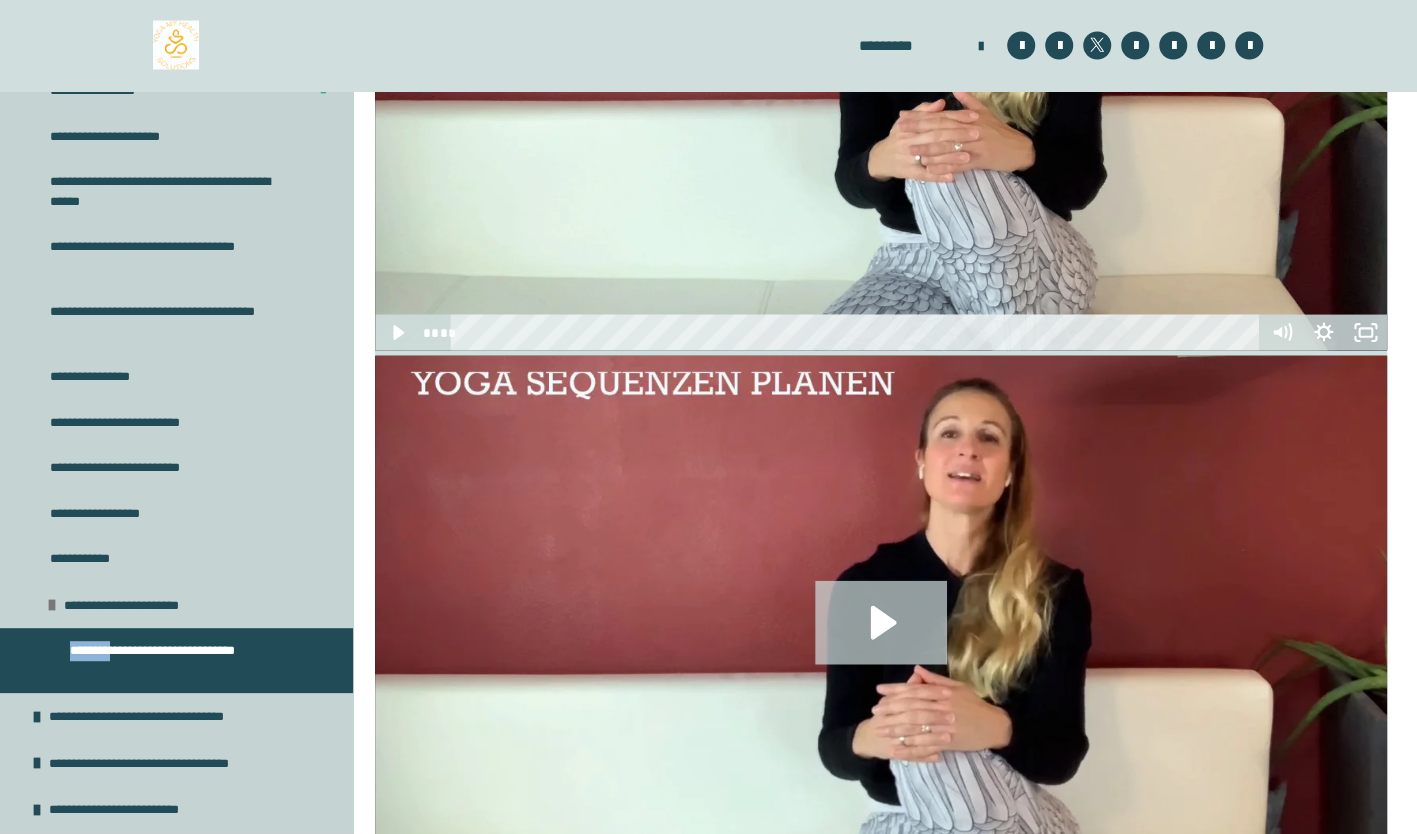 scroll, scrollTop: 6403, scrollLeft: 0, axis: vertical 